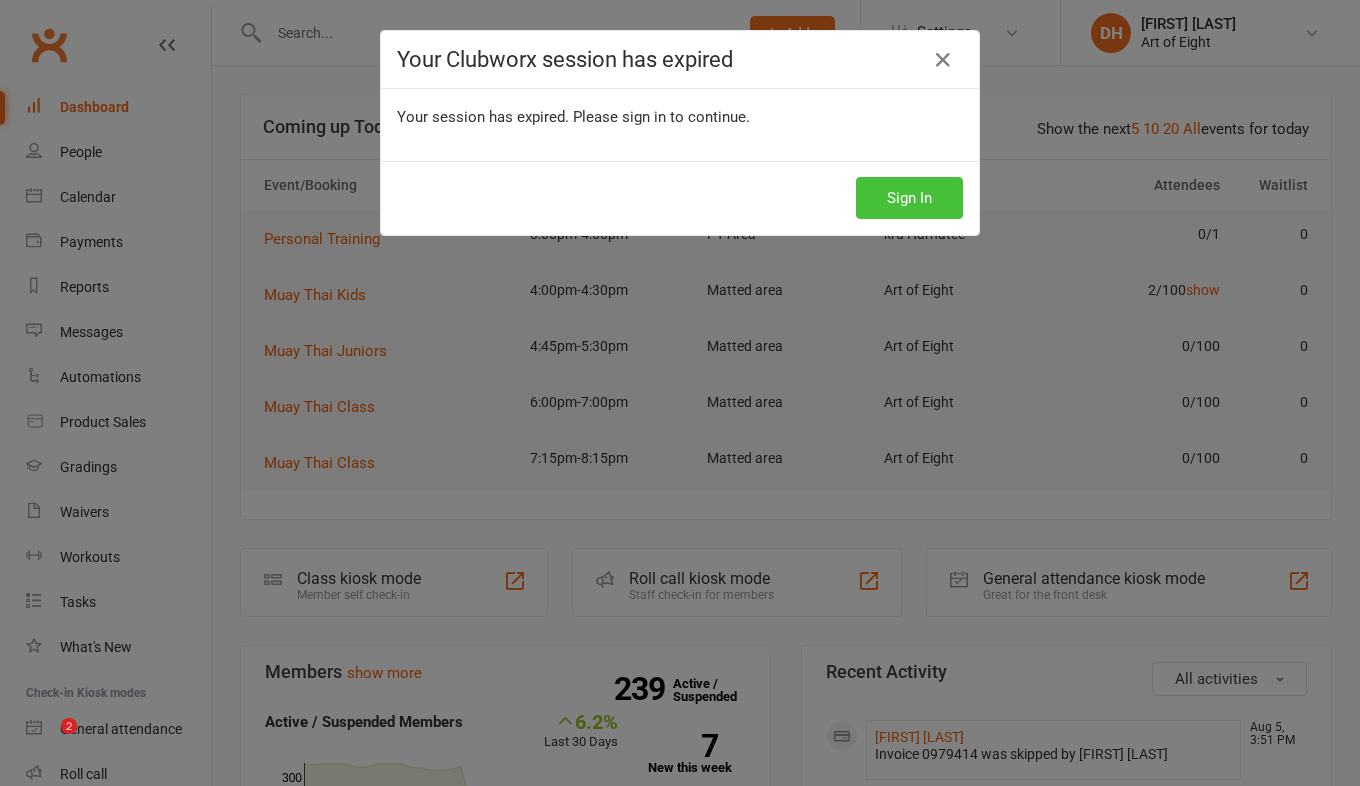 scroll, scrollTop: 500, scrollLeft: 0, axis: vertical 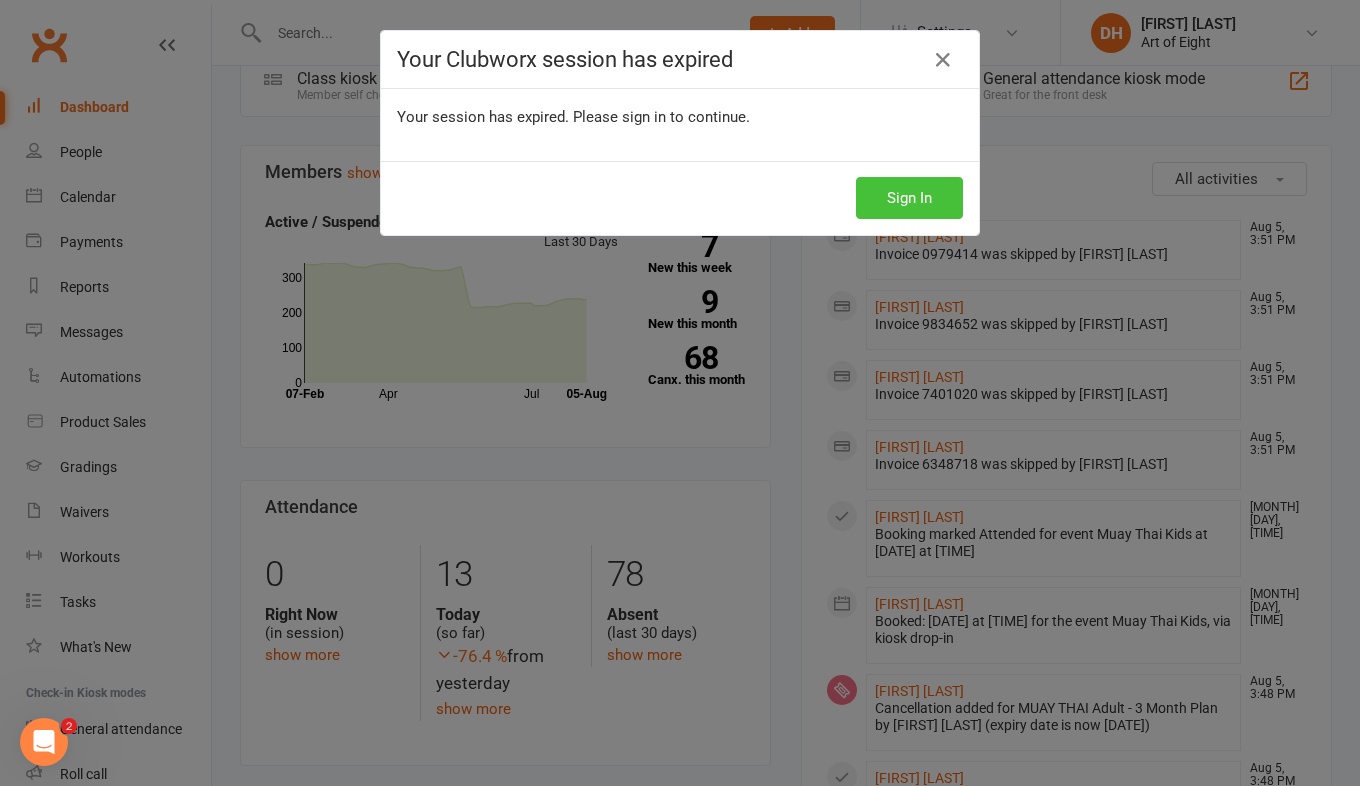 click on "Sign In" at bounding box center (909, 198) 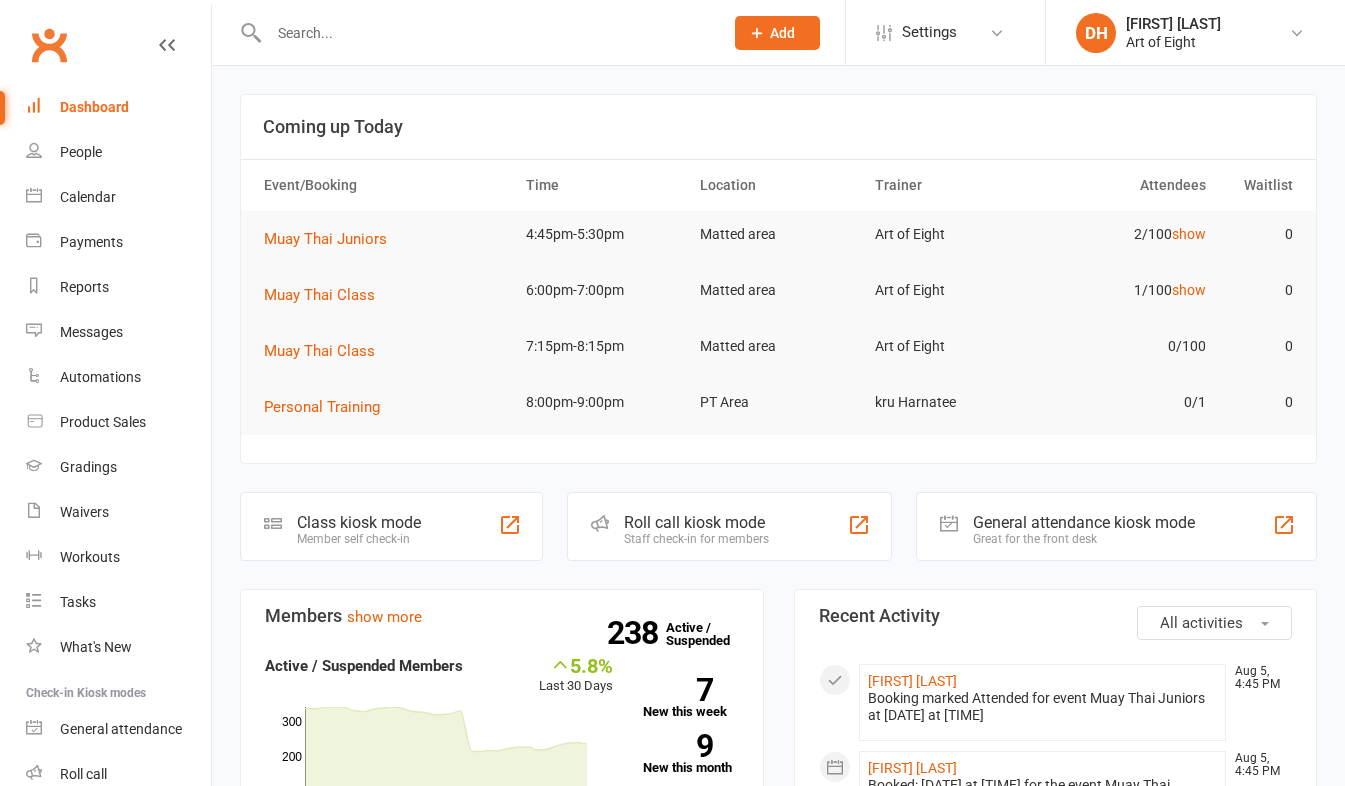 scroll, scrollTop: 0, scrollLeft: 0, axis: both 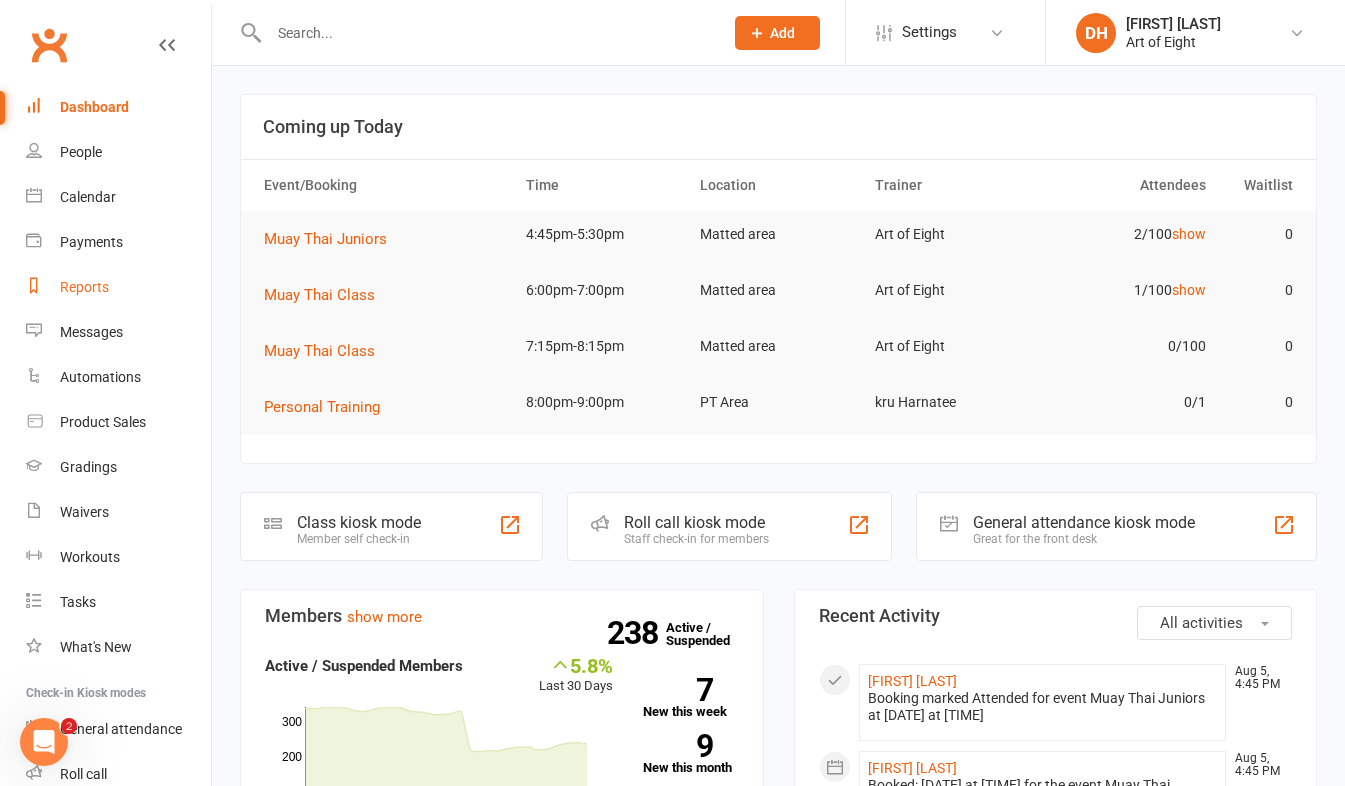 click on "Reports" at bounding box center (118, 287) 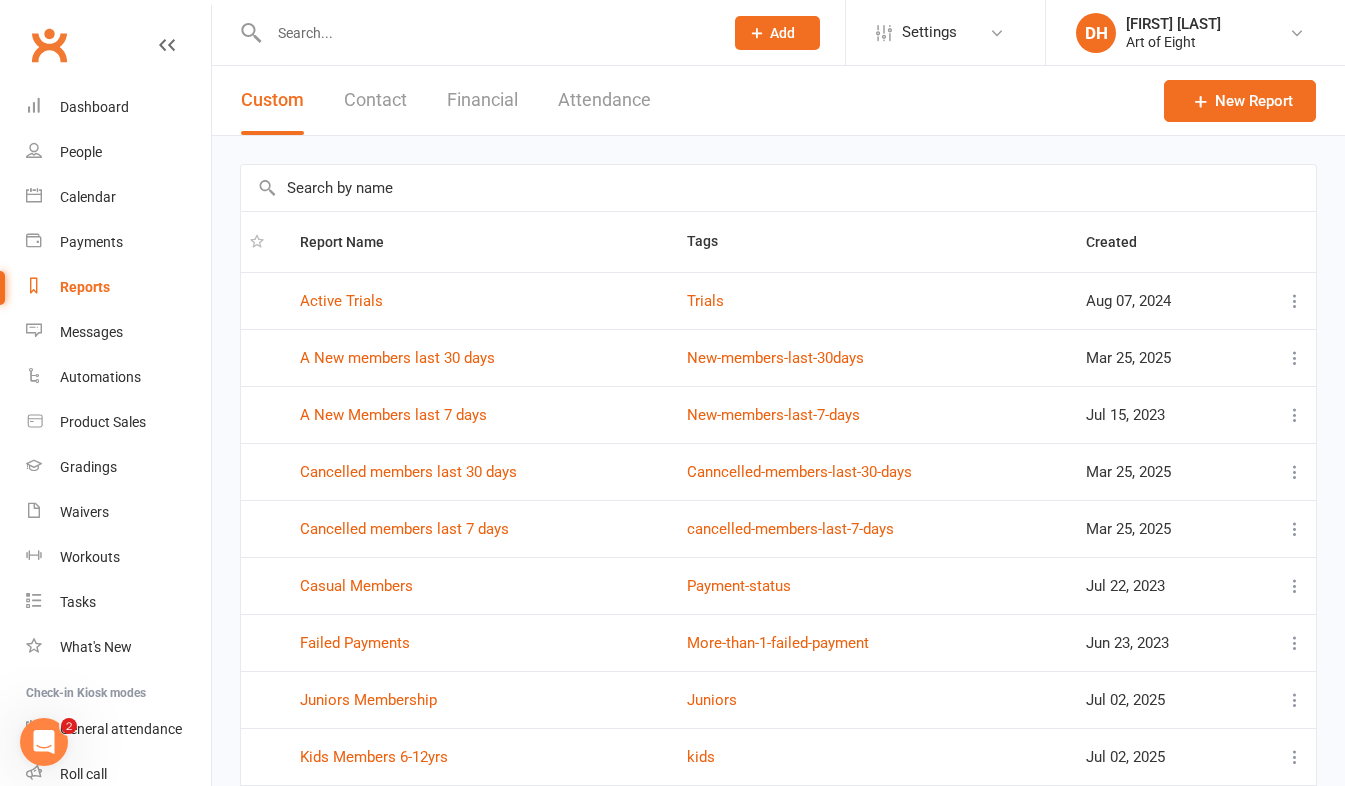 click on "Financial" at bounding box center [482, 100] 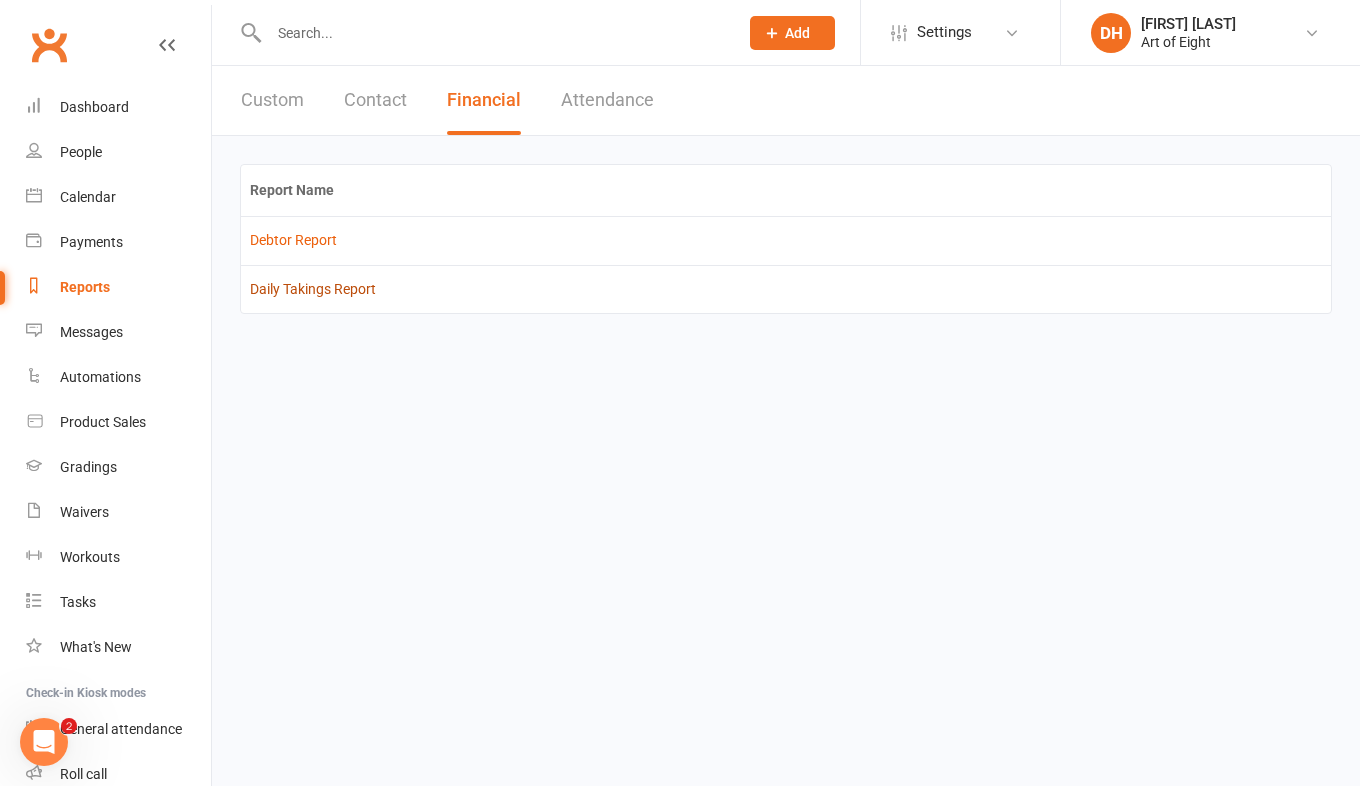click on "Daily Takings Report" at bounding box center (313, 289) 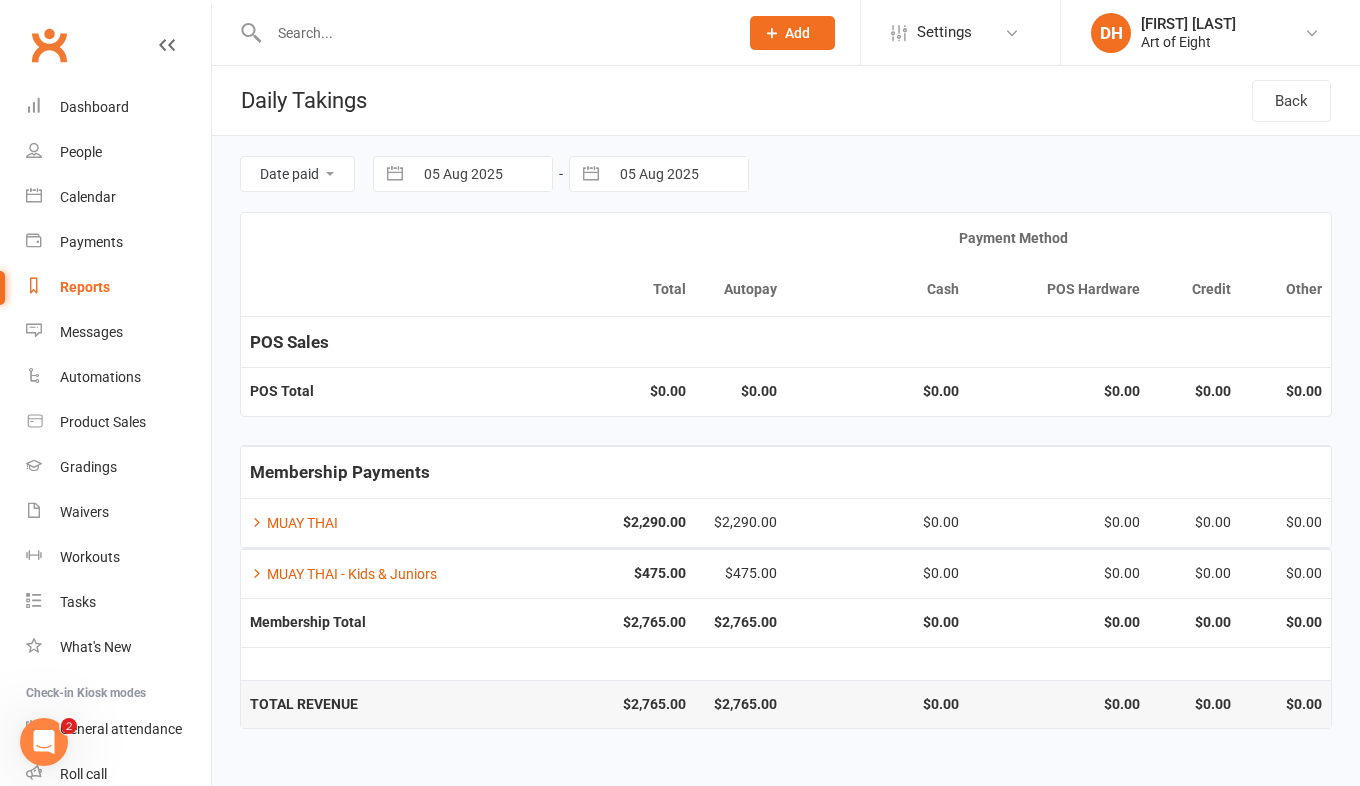 click at bounding box center [395, 174] 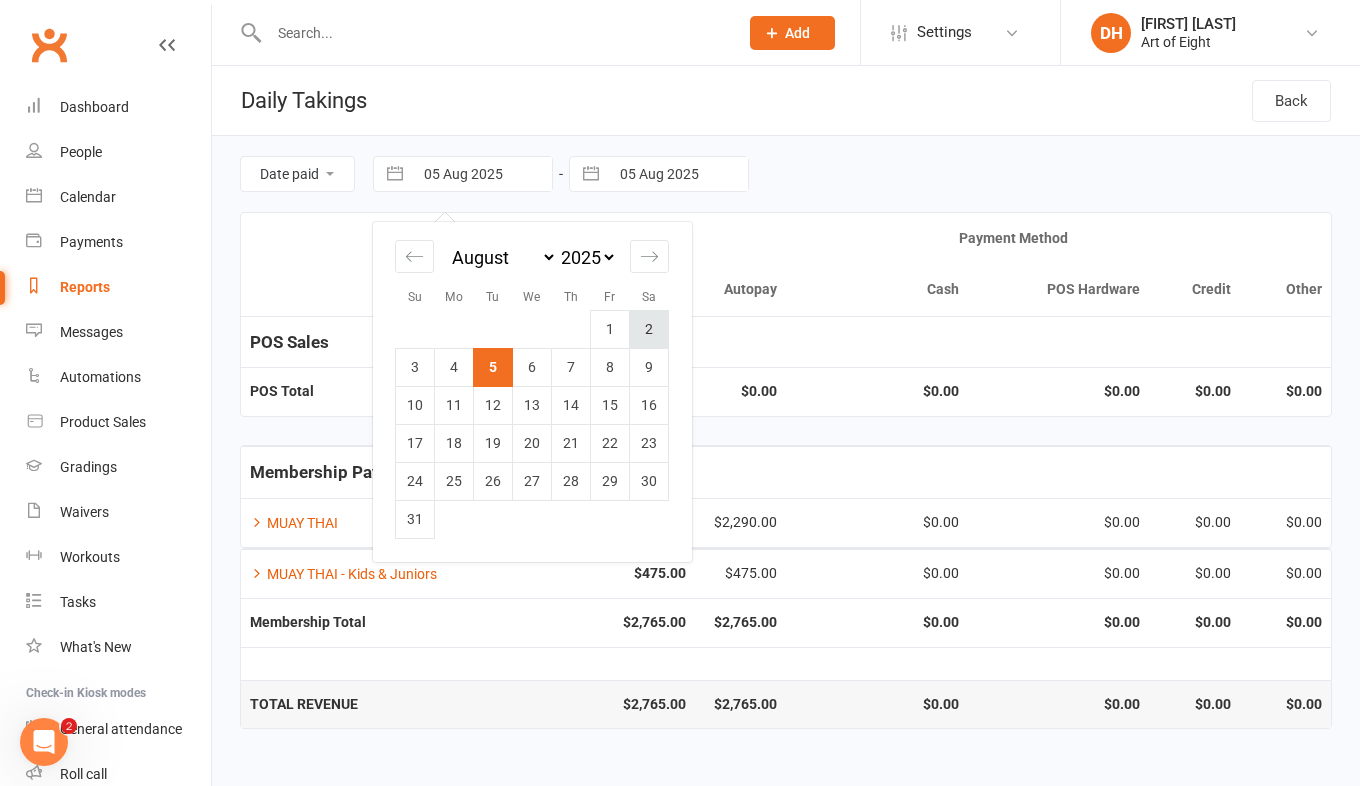 click on "2" at bounding box center (649, 329) 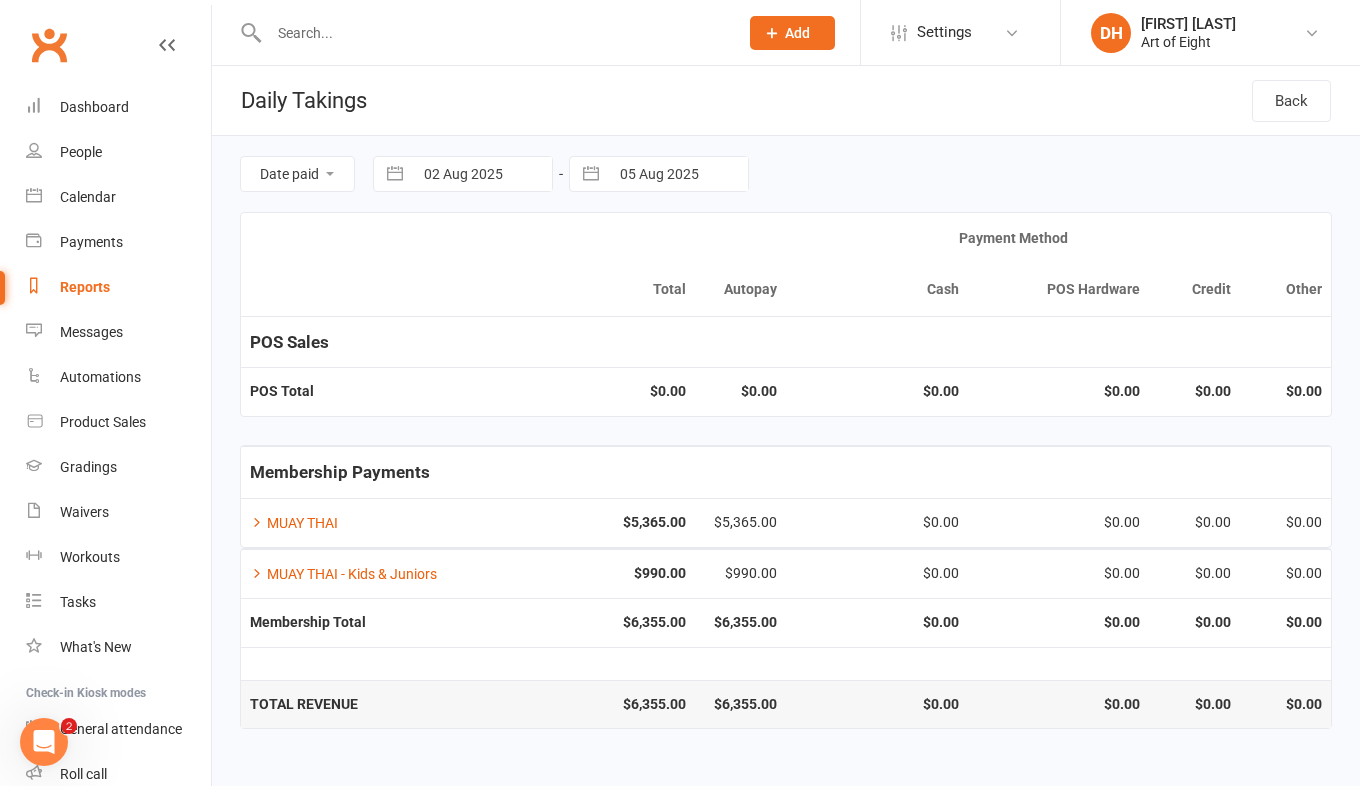 click at bounding box center (591, 174) 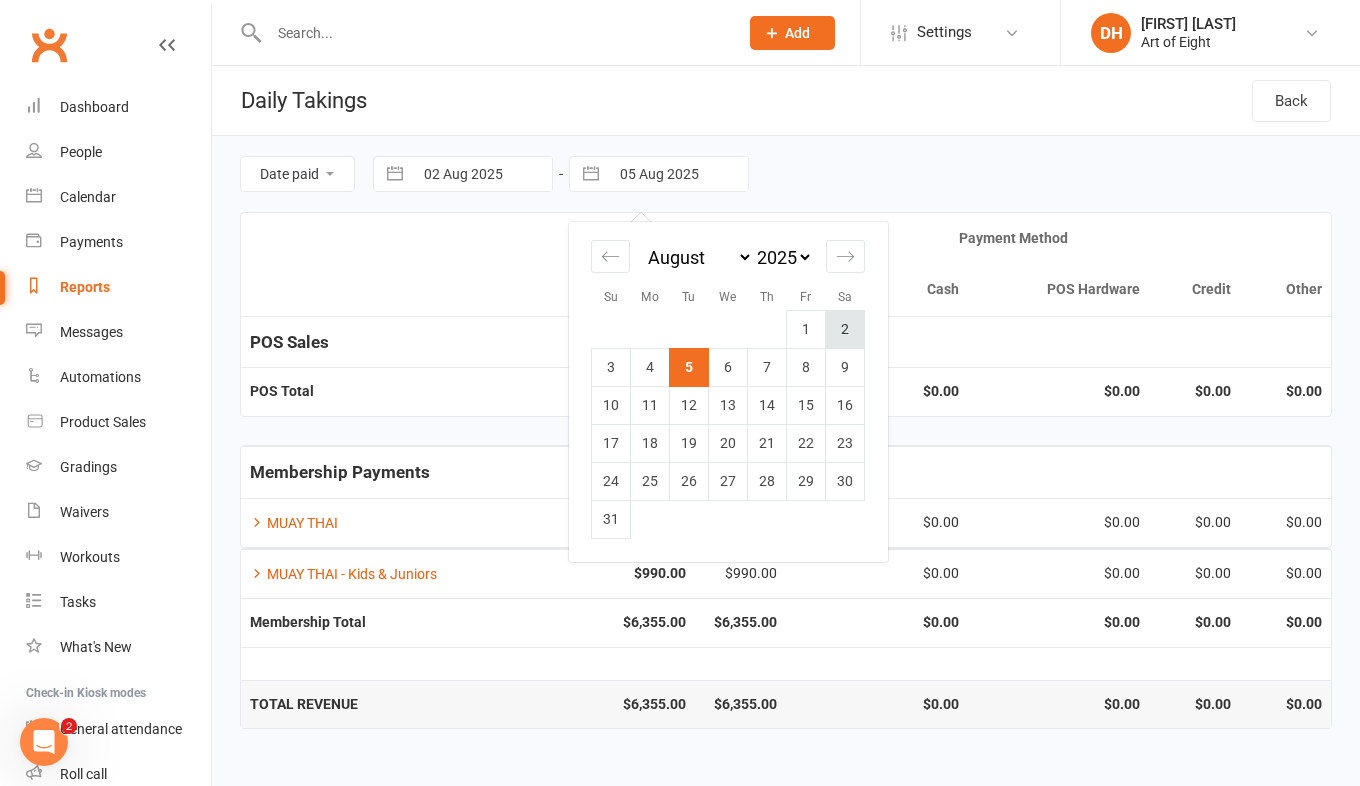 click on "2" at bounding box center [845, 329] 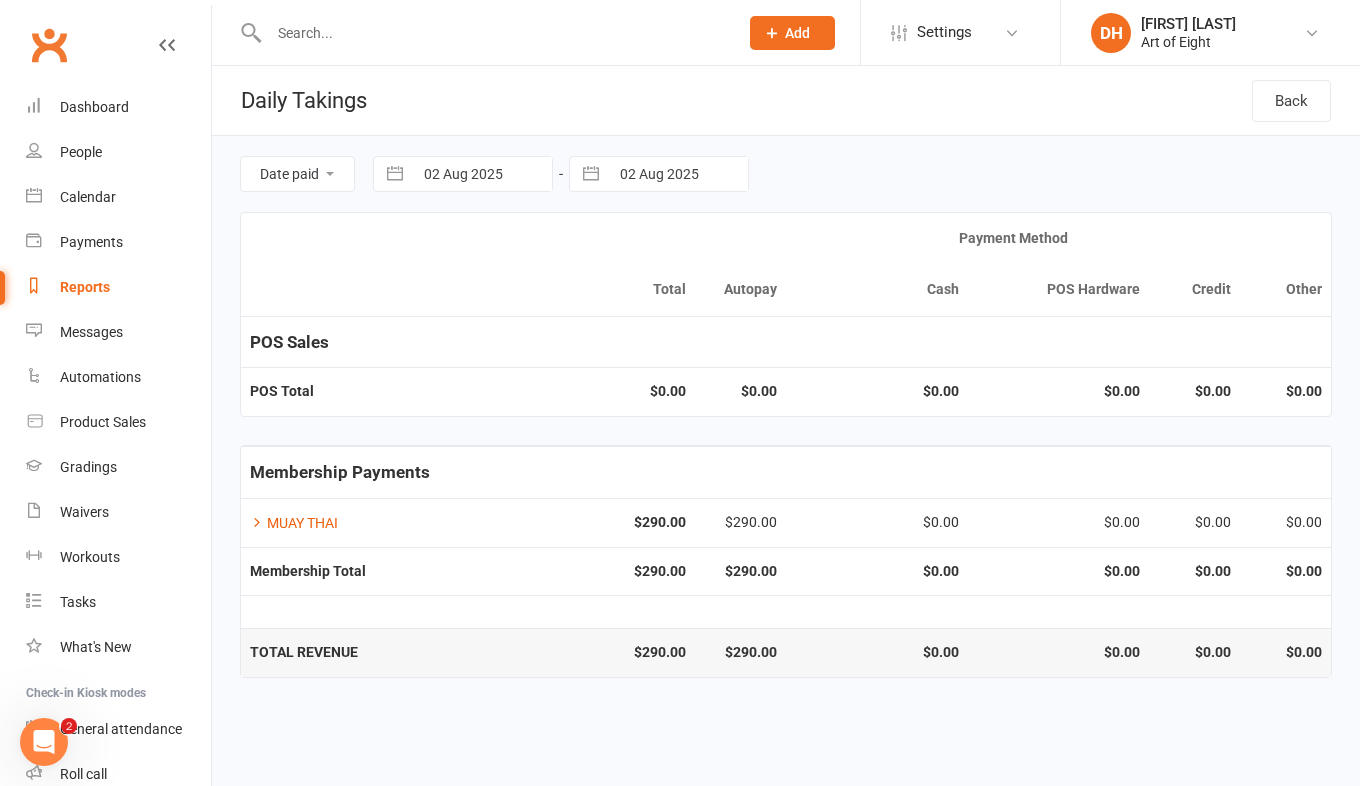 click on "02 Aug 2025 Navigate forward to interact with the calendar and select a date. Press the question mark key to get the keyboard shortcuts for changing dates." at bounding box center (463, 174) 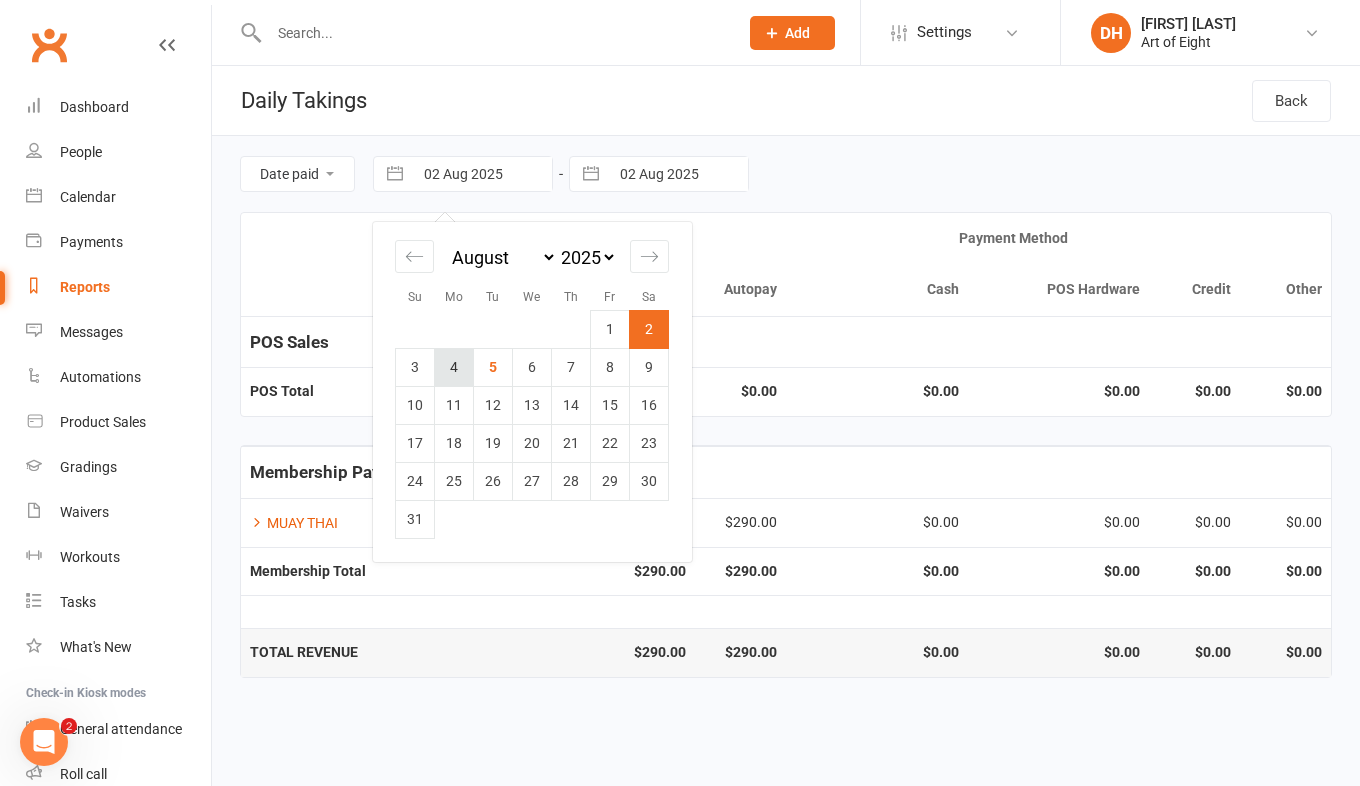 click on "4" at bounding box center (454, 367) 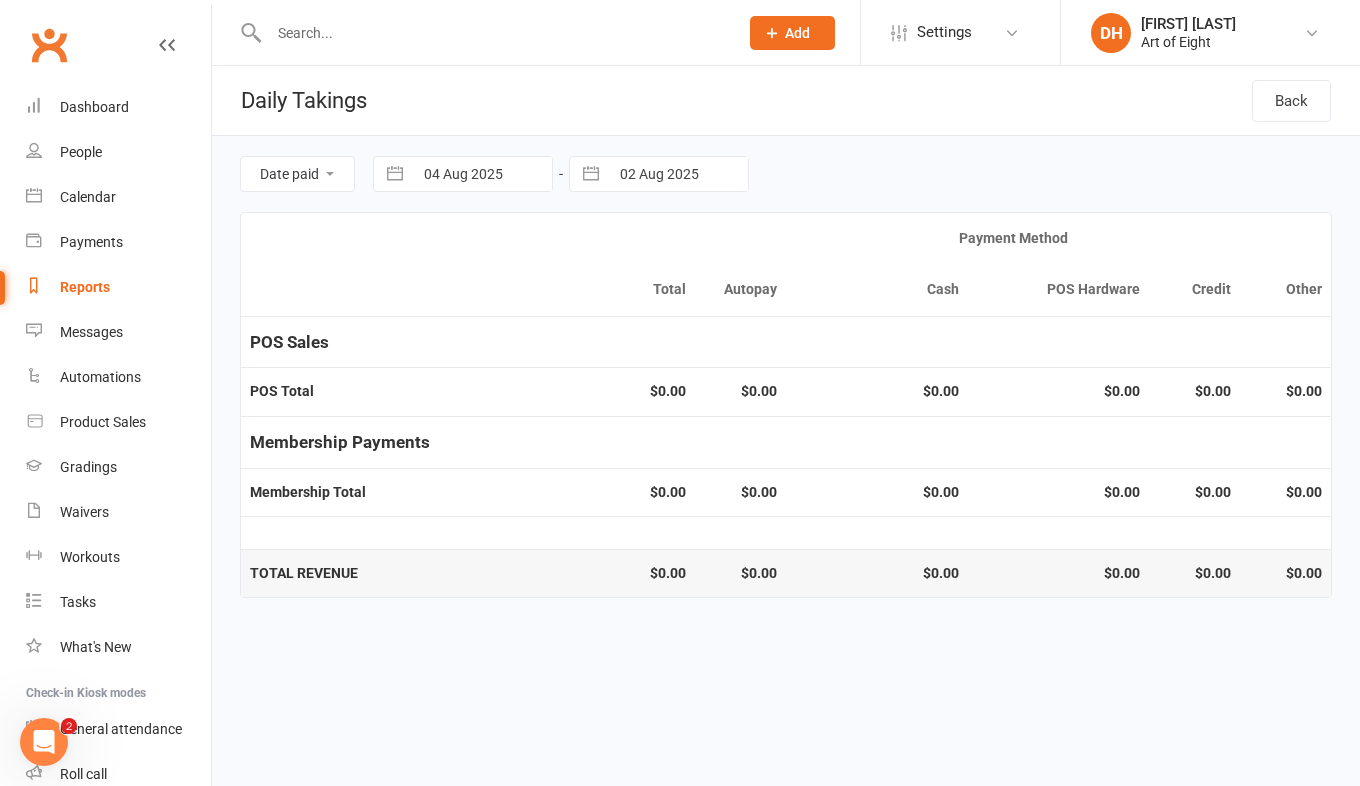 click at bounding box center (591, 174) 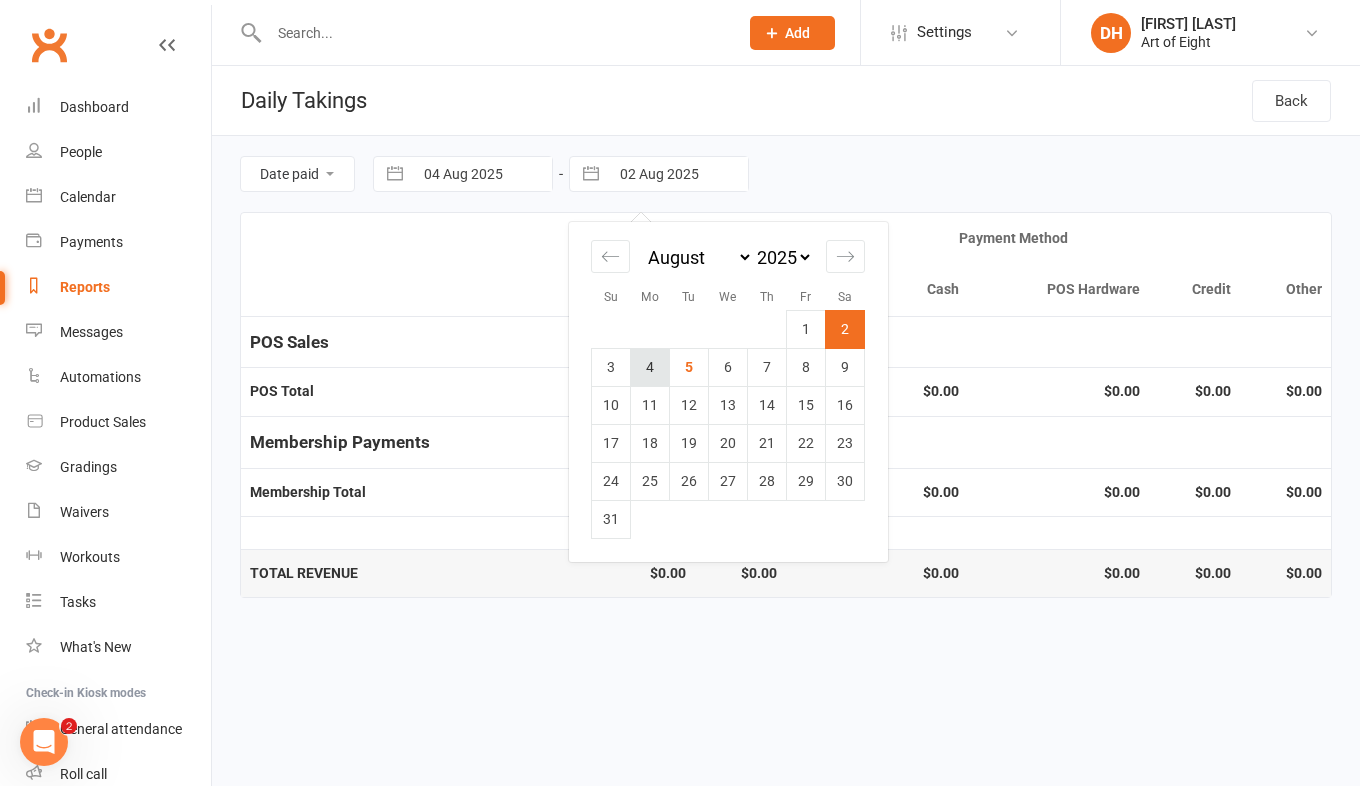click on "4" at bounding box center (650, 367) 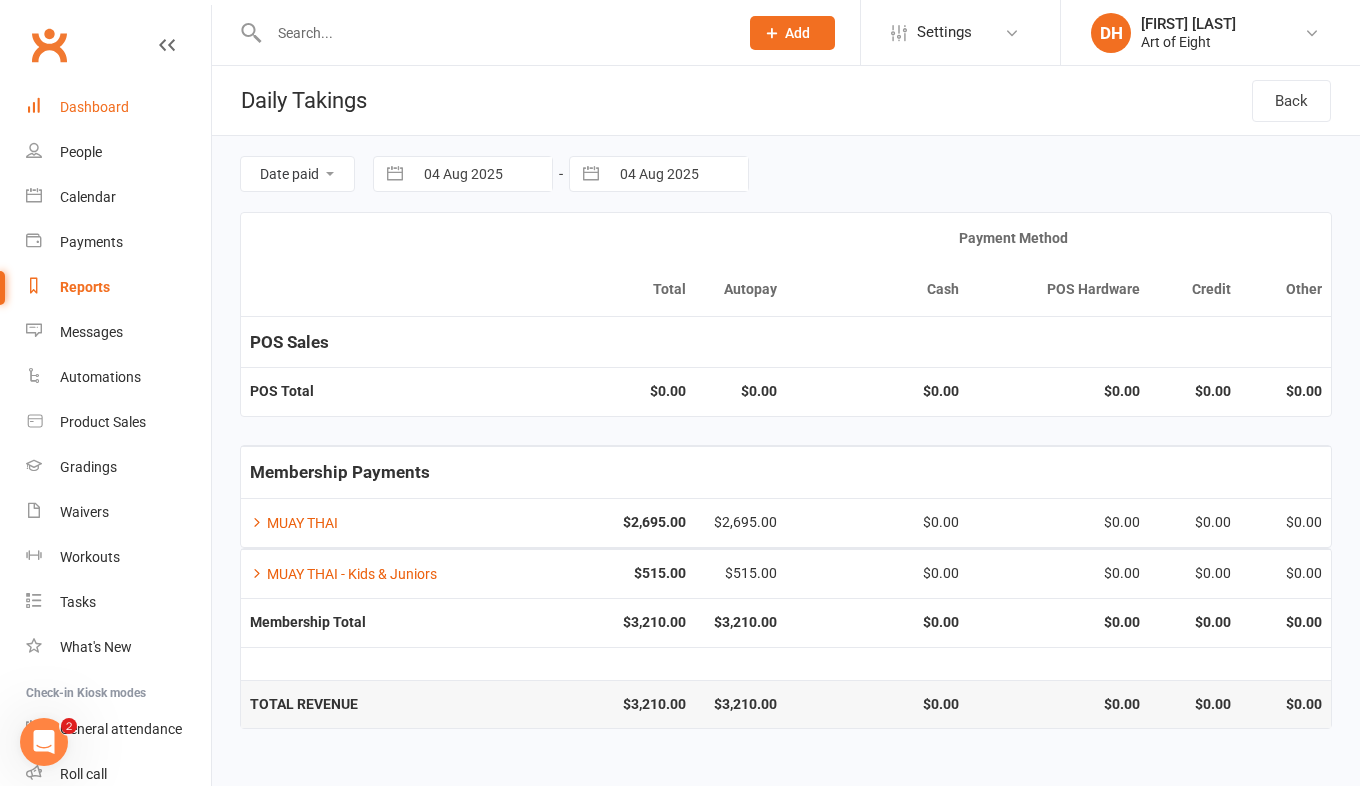 click on "Dashboard" at bounding box center (94, 107) 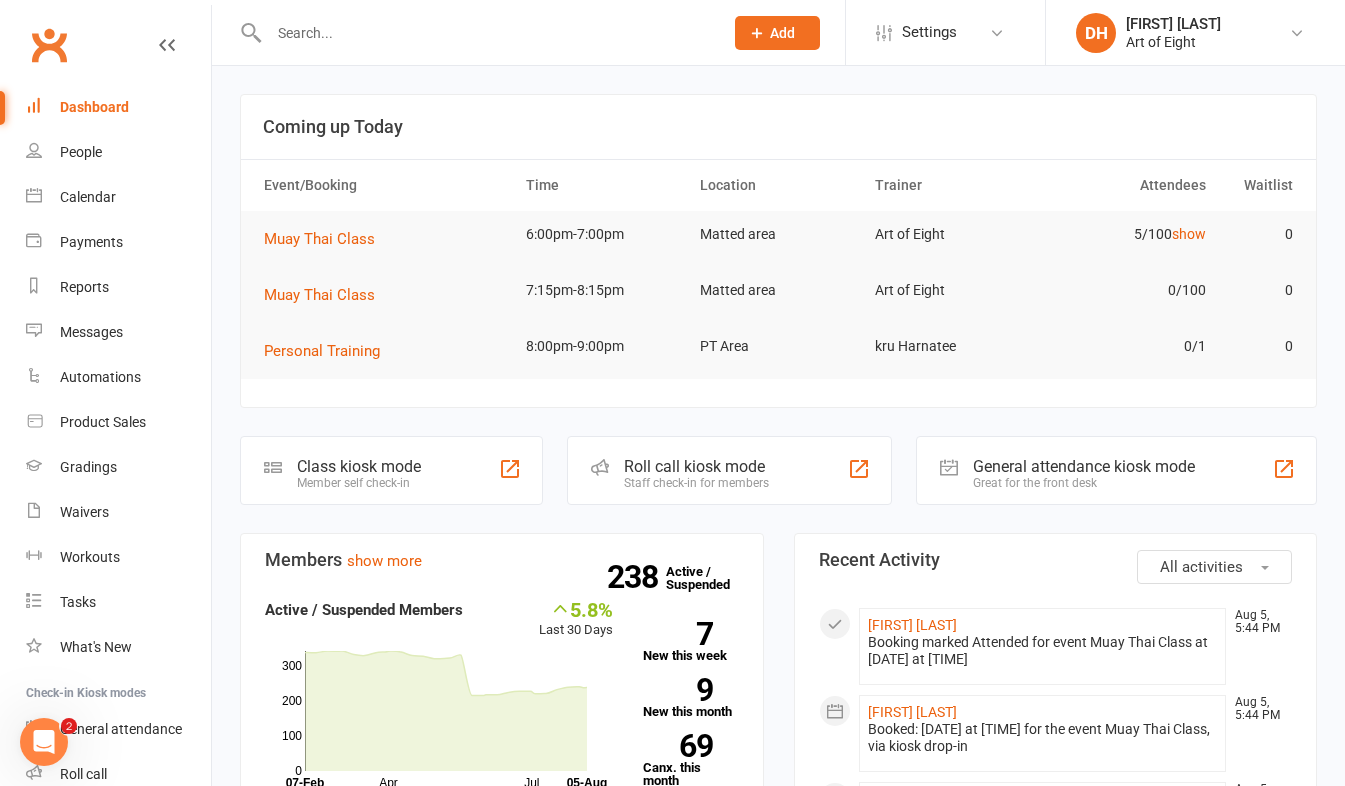 click on "8:00pm-9:00pm" at bounding box center [604, 346] 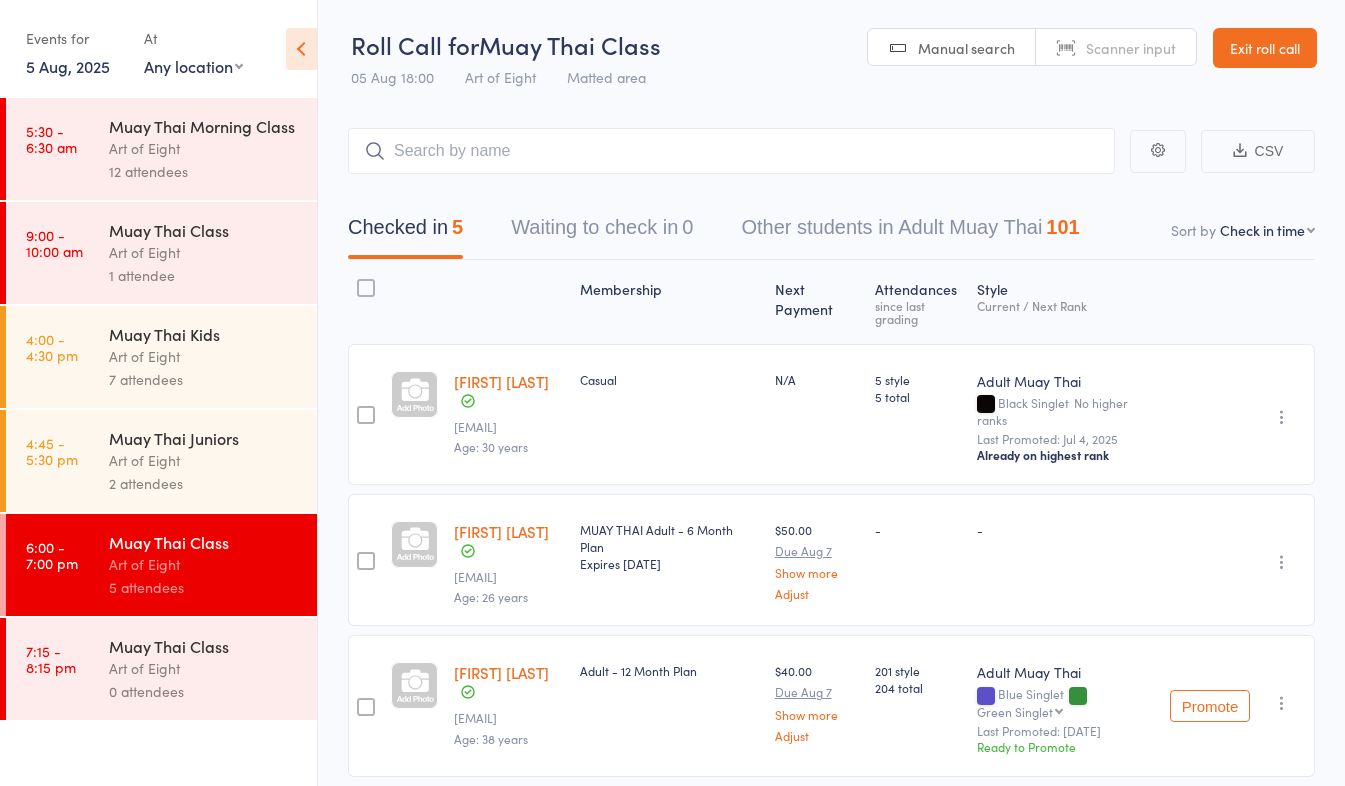 scroll, scrollTop: 0, scrollLeft: 0, axis: both 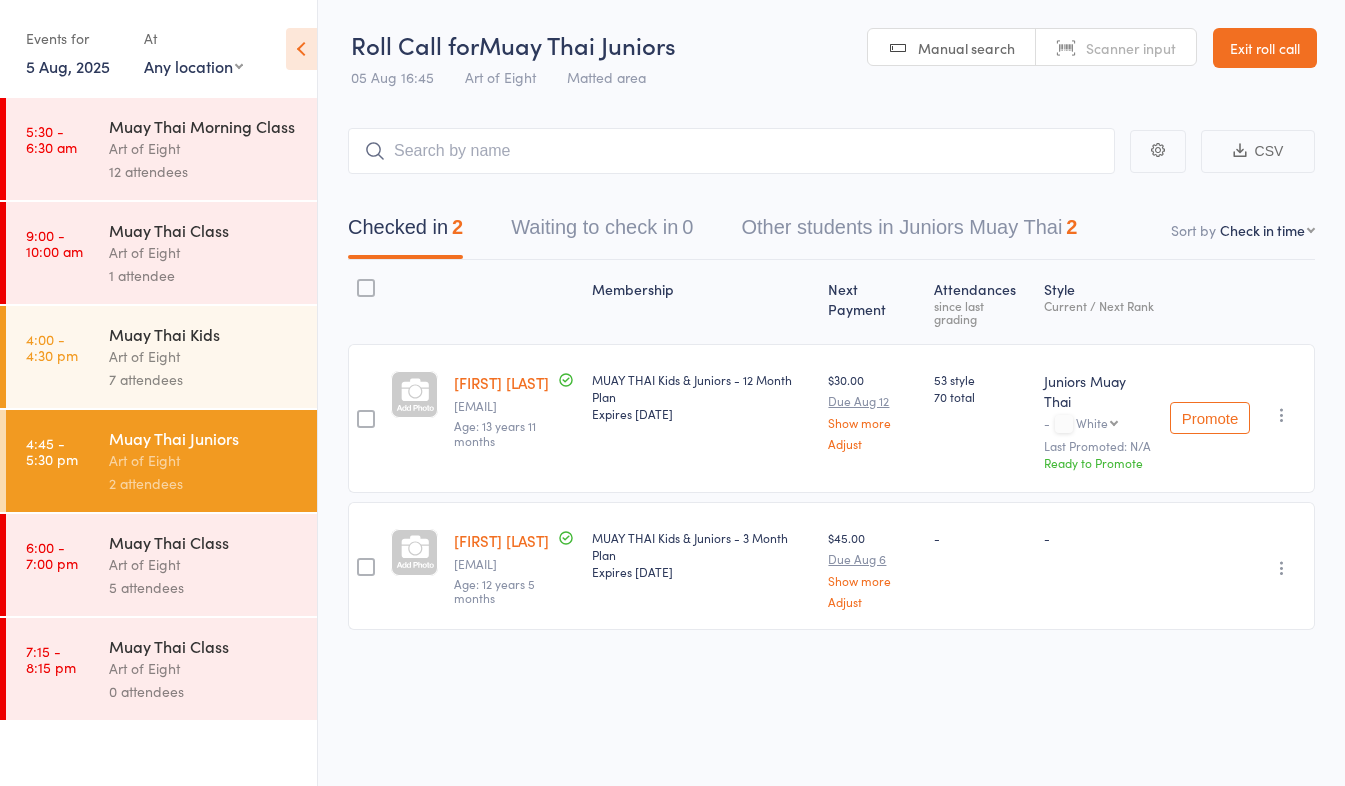 click on "Art of Eight" at bounding box center (204, 564) 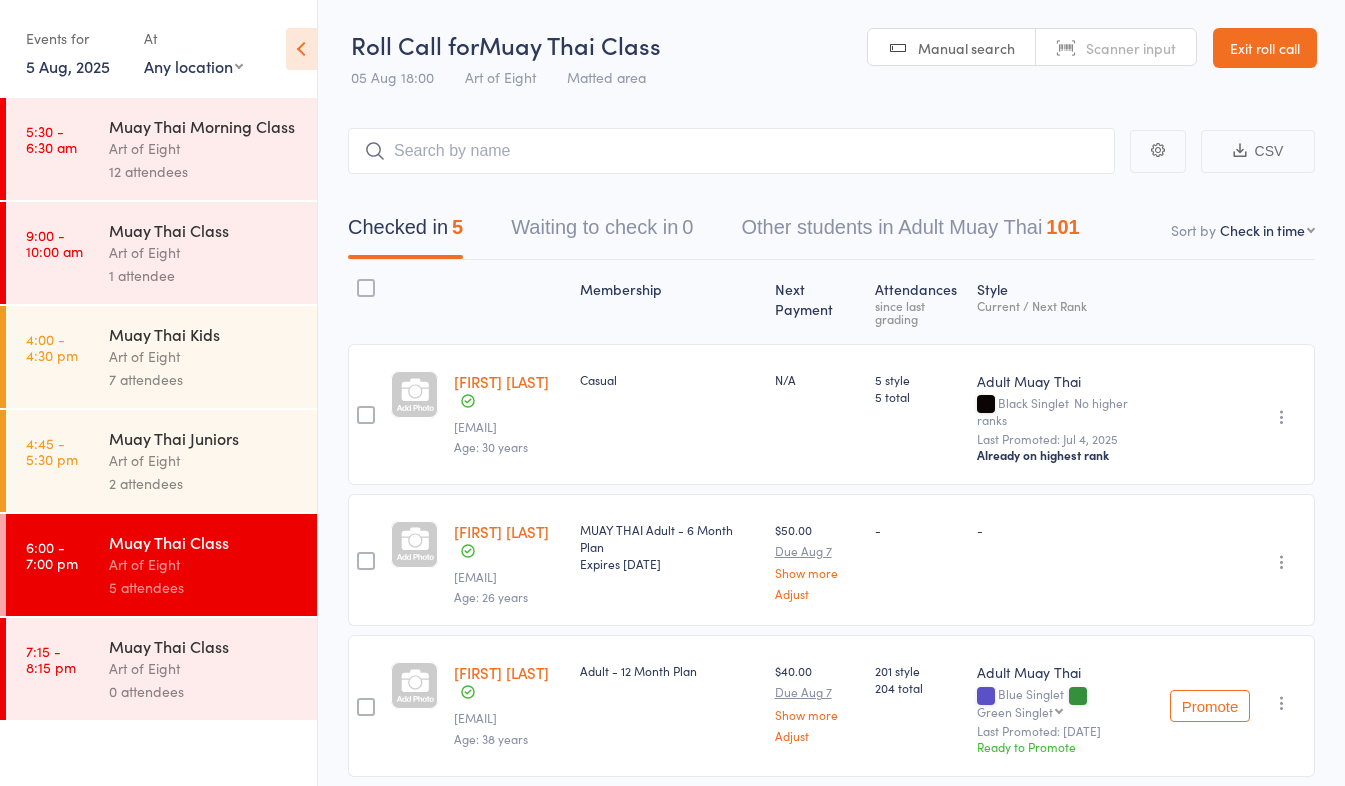 click on "Exit roll call" at bounding box center [1265, 48] 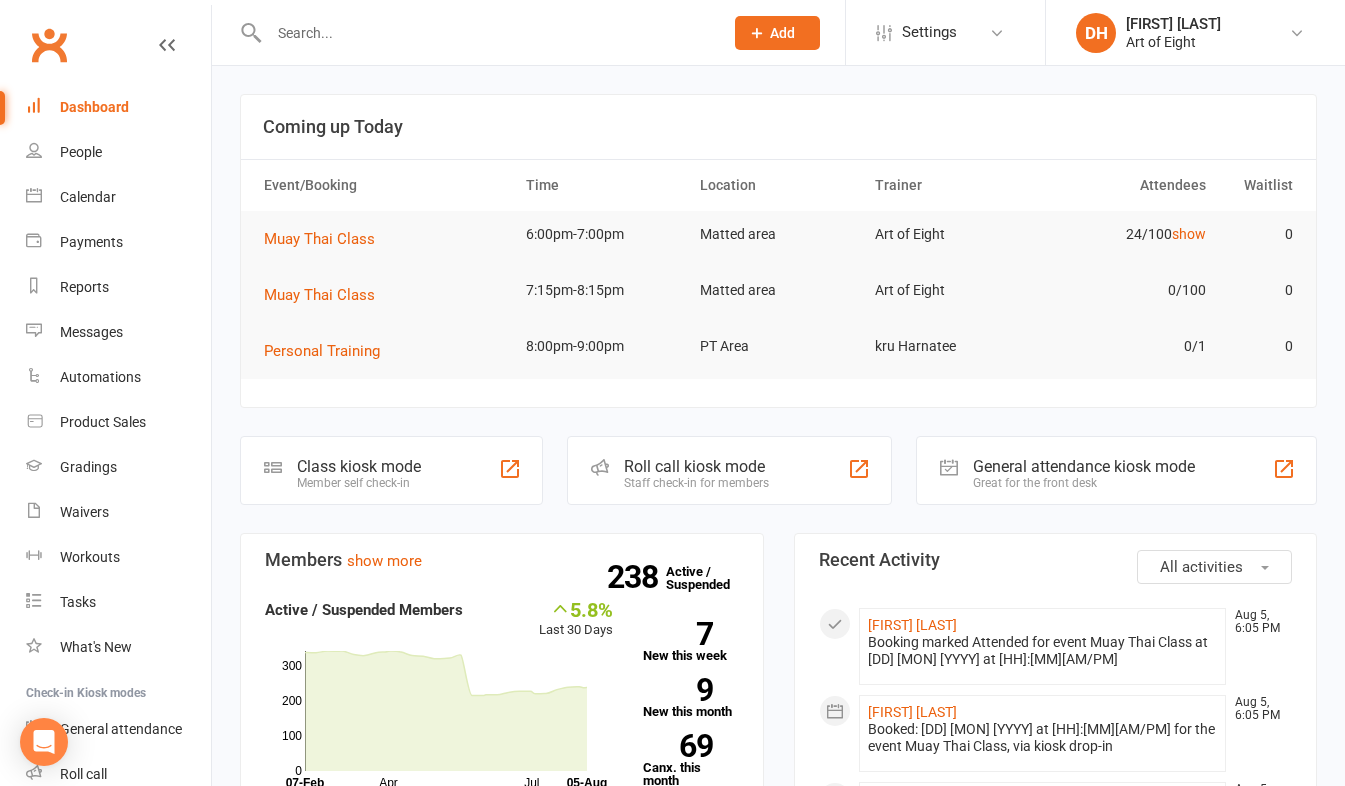 scroll, scrollTop: 0, scrollLeft: 0, axis: both 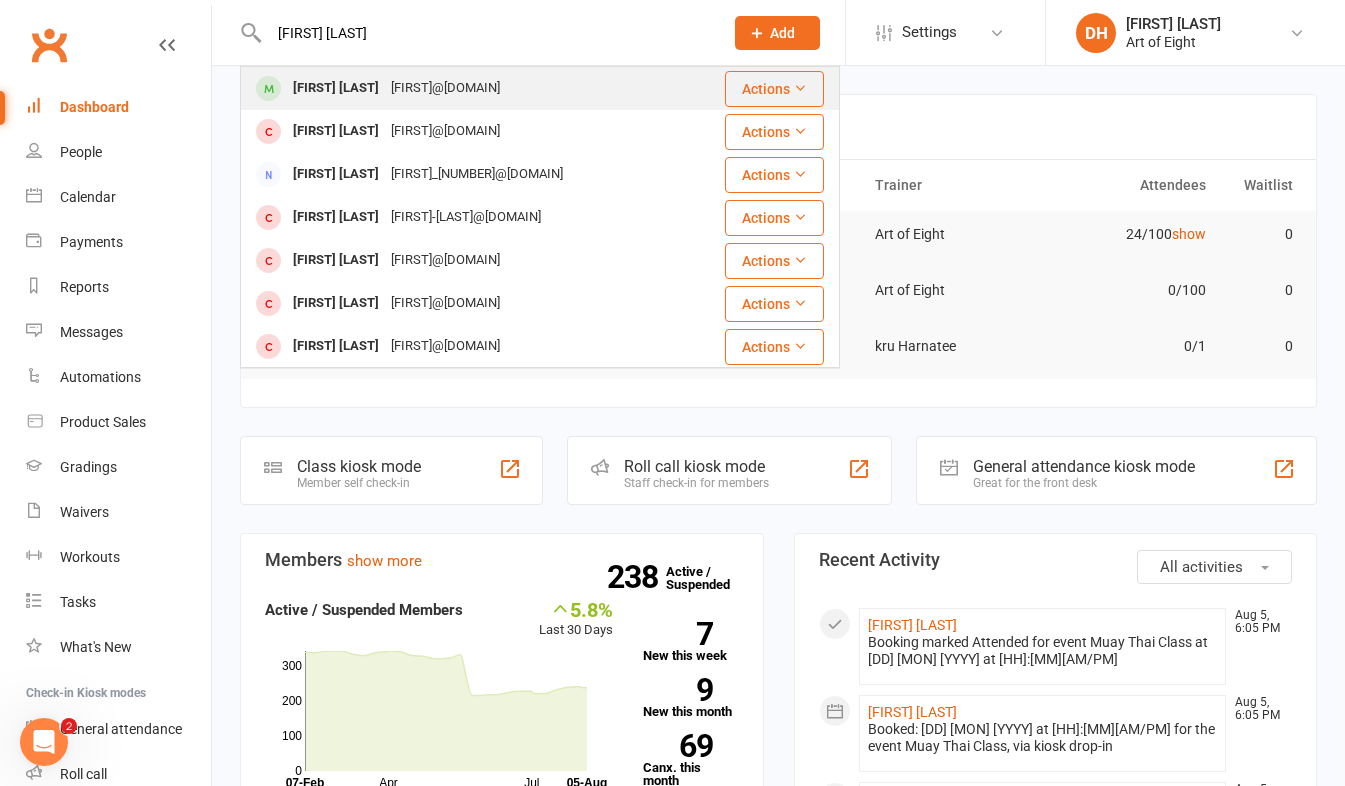 type on "[FIRST] [LAST]" 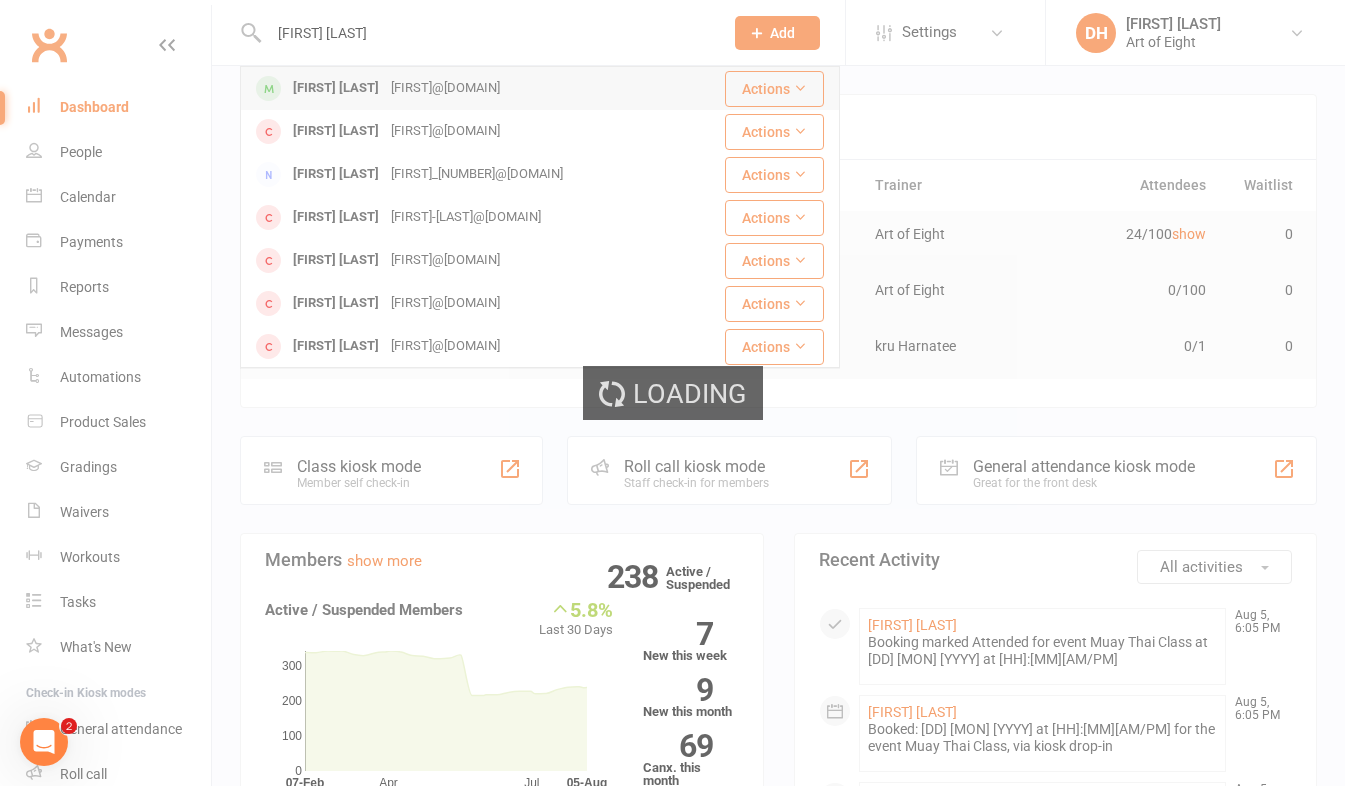 type 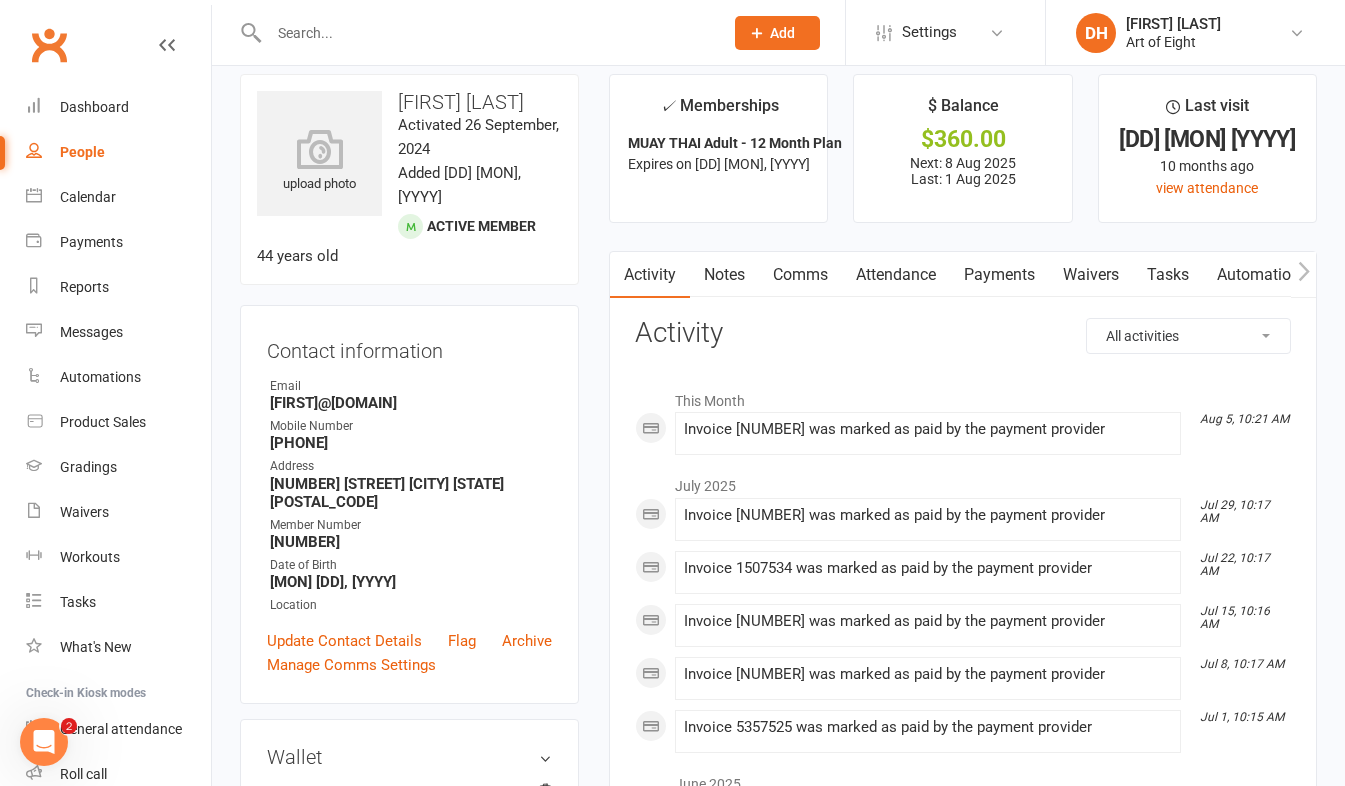 scroll, scrollTop: 0, scrollLeft: 0, axis: both 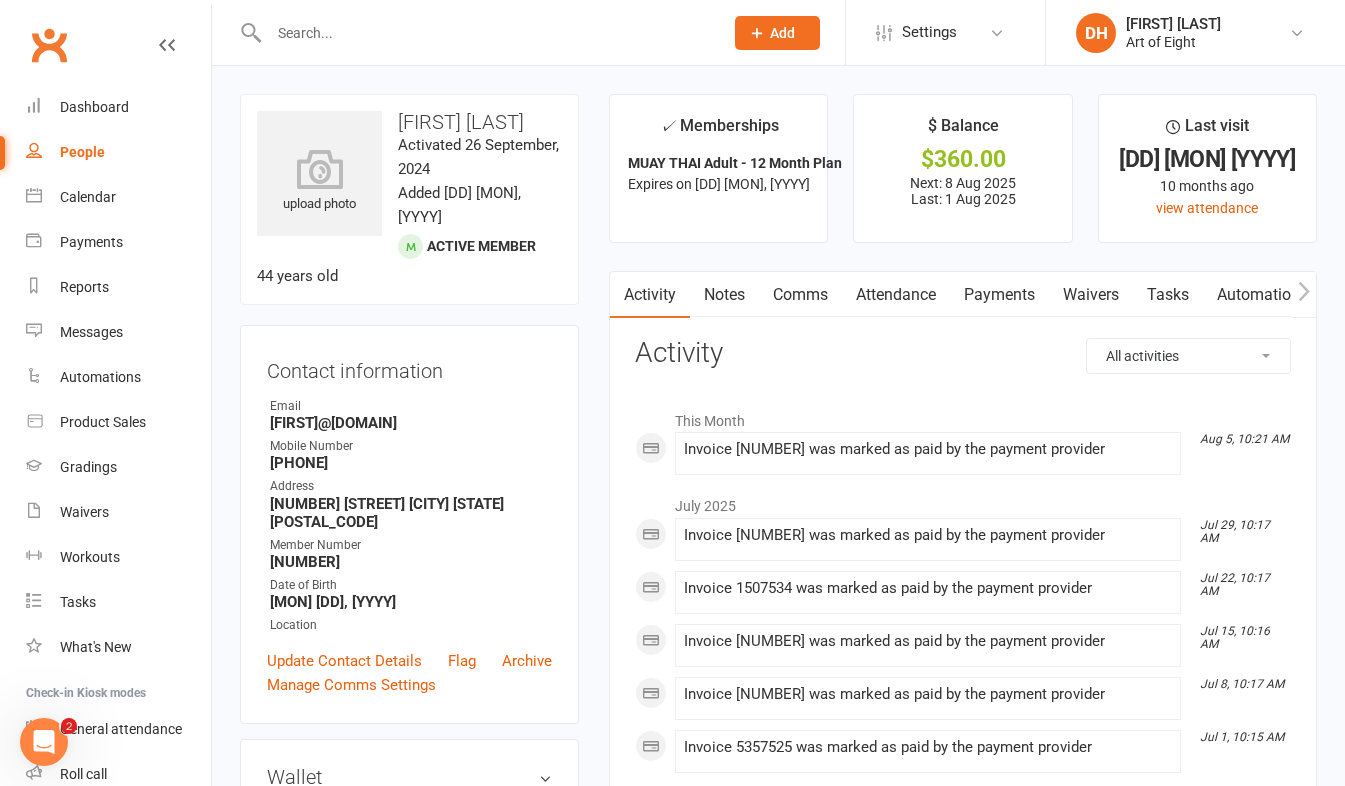 click on "Payments" at bounding box center [999, 295] 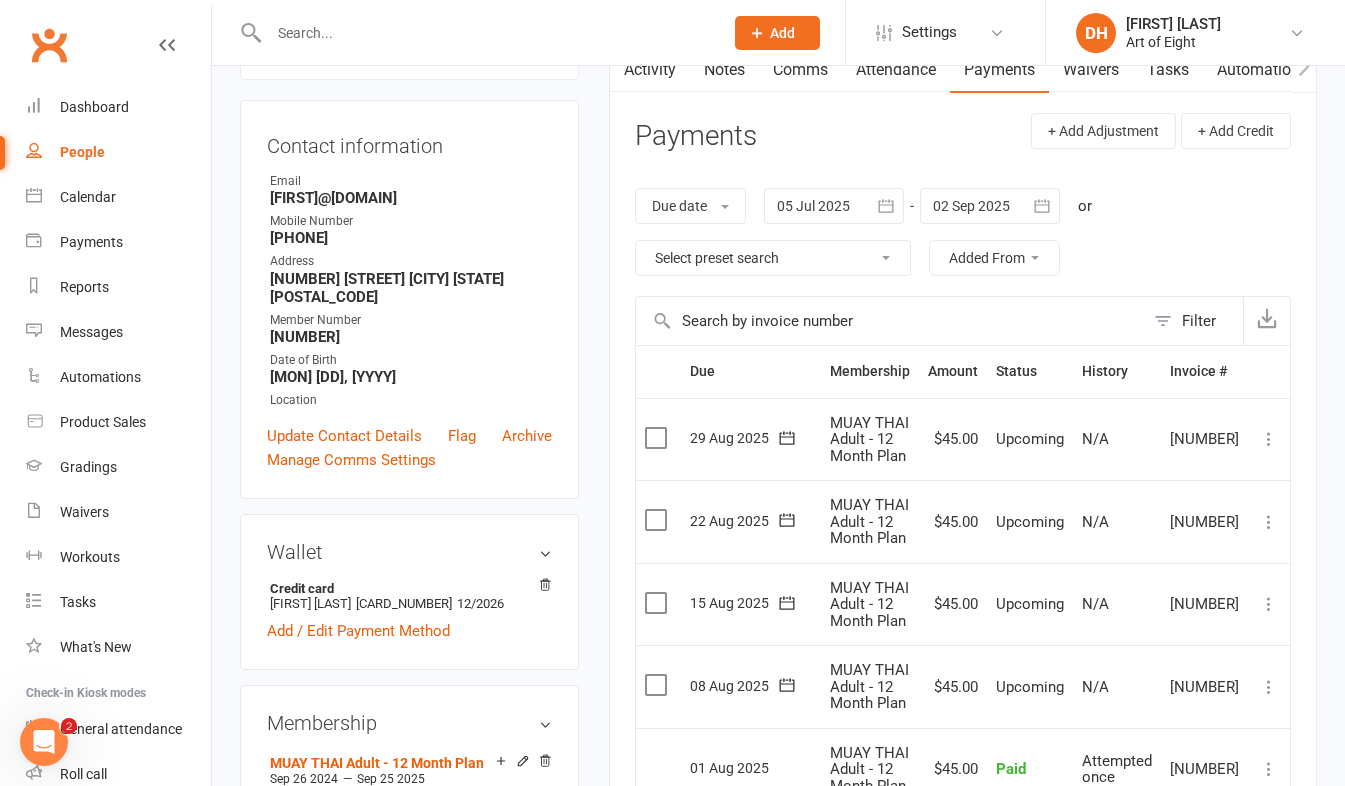 scroll, scrollTop: 0, scrollLeft: 0, axis: both 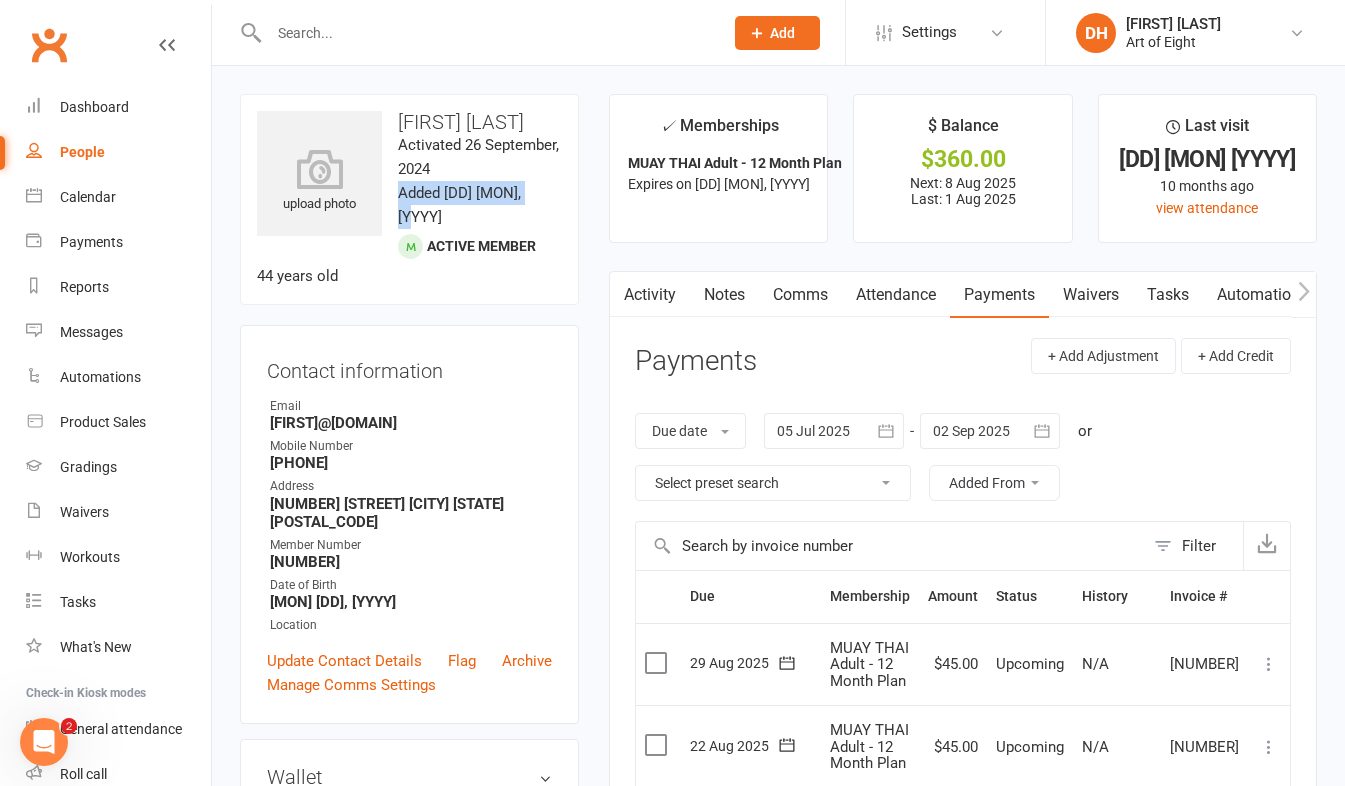 click on "upload photo [FIRST] [LAST] Activated [DD] [MON], [YYYY] Added [DD] [MON], [YYYY] Active member [AGE] years old Contact information Owner Email [EMAIL] Mobile Number [PHONE] Address [NUMBER] [STREET] [CITY] [STATE] [POSTAL_CODE] Member Number [NUMBER] Date of Birth [MON] [DD], [YYYY] Location Update Contact Details Flag Archive Manage Comms Settings Wallet Credit card [FIRST] [LAST] [CARD_NUMBER] [MM]/[YYYY] Add / Edit Payment Method Membership MUAY THAI Adult - 12 Month Plan [DD] [MON] [YYYY] — [DD] [MON] [YYYY] Booked: [NUMBER] Attended: [NUMBER] Unlimited classes remaining Cancel membership Upgrade / Downgrade Show expired memberships Add new membership Family Members No relationships found. Add link to existing contact Add link to new contact Suspensions No active suspensions found. Add new suspension Email / SMS Subscriptions edit Unsubscribed from Emails No Unsubscribed from SMSes No Member Portal Login Details Styles & Ranks Emergency Contact Details edit ✓" at bounding box center [778, 1095] 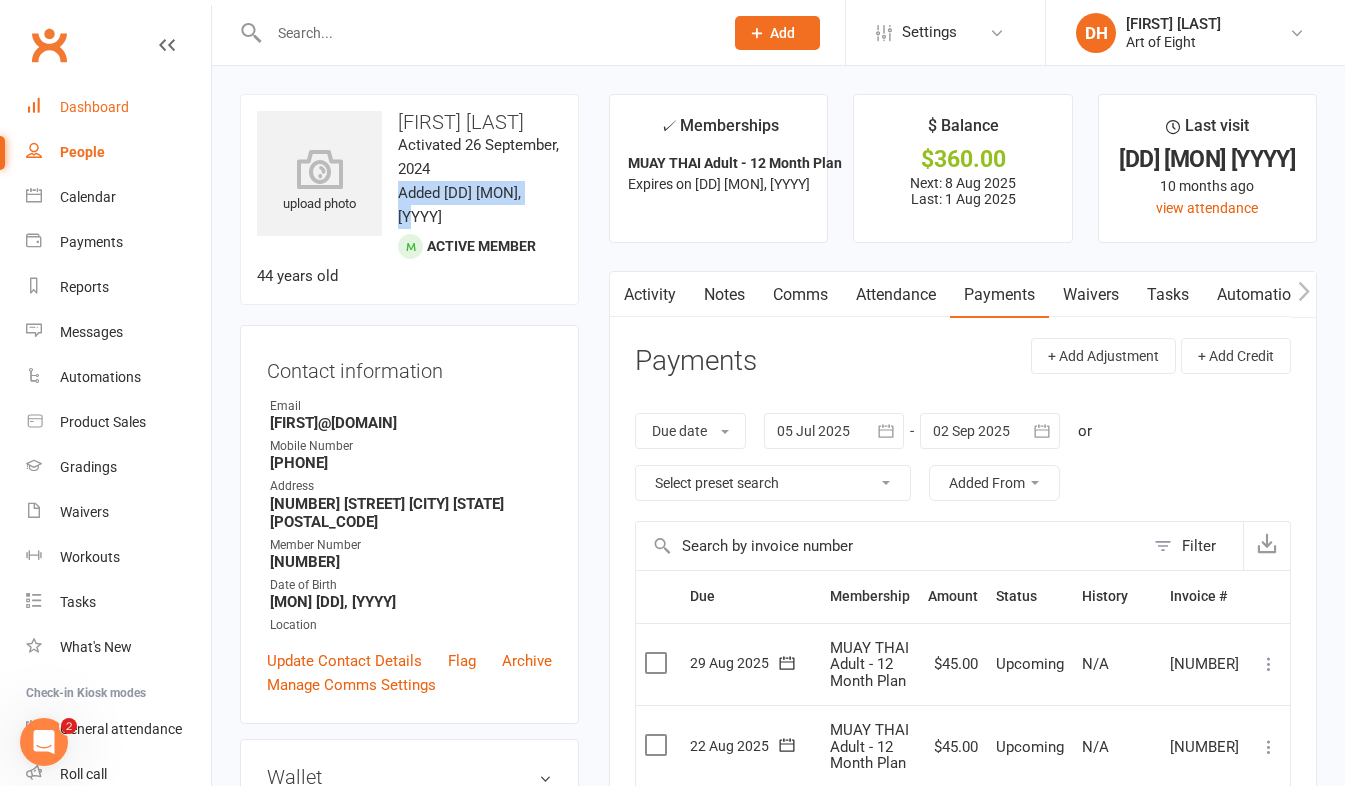 drag, startPoint x: 218, startPoint y: 192, endPoint x: 71, endPoint y: 112, distance: 167.3589 